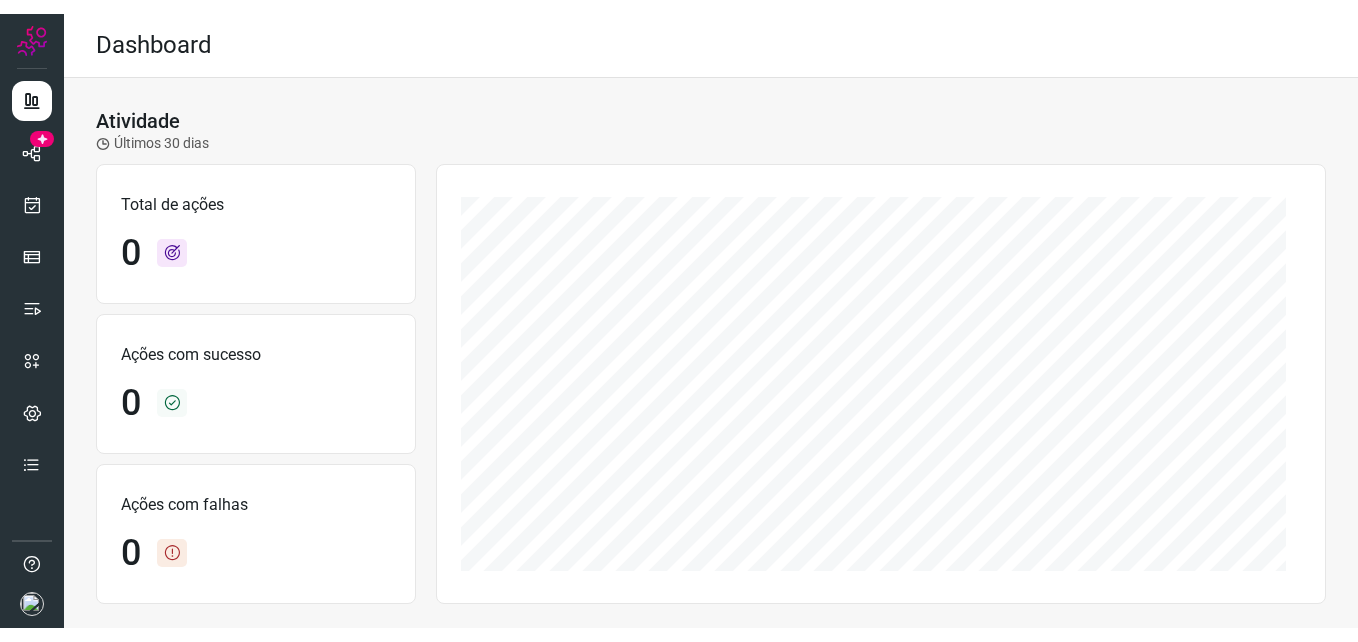 scroll, scrollTop: 0, scrollLeft: 0, axis: both 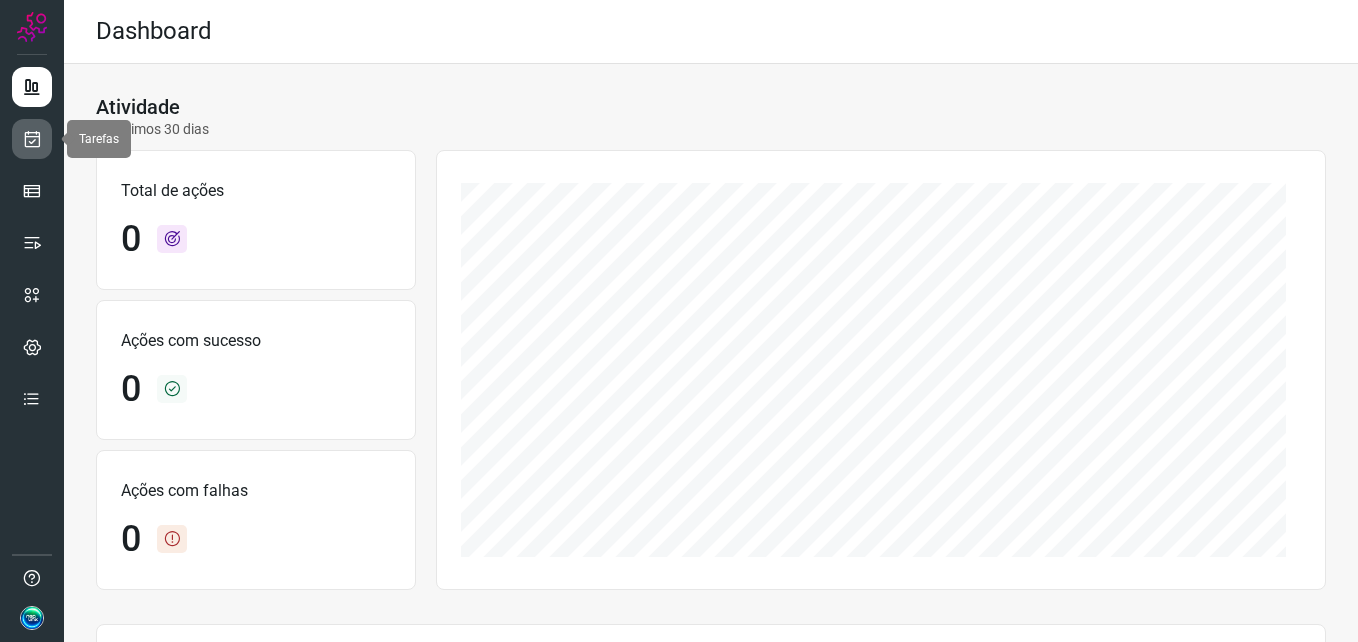 click at bounding box center (32, 139) 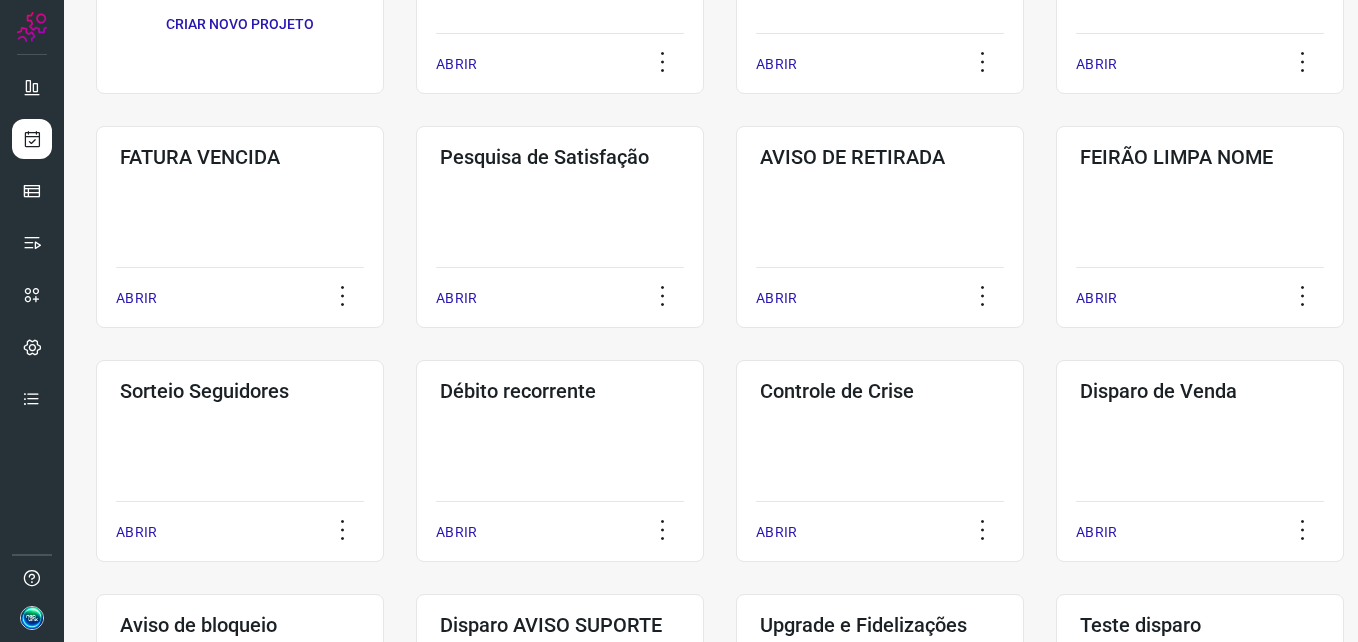 scroll, scrollTop: 407, scrollLeft: 0, axis: vertical 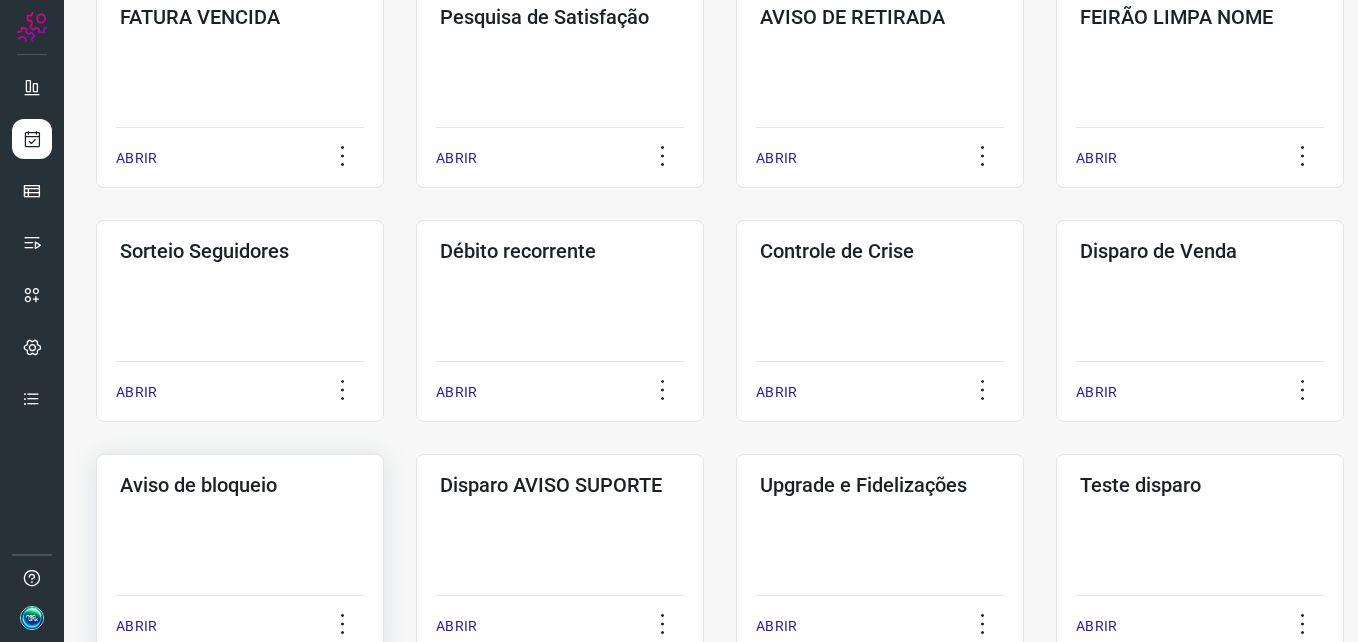 click on "Aviso de bloqueio  ABRIR" 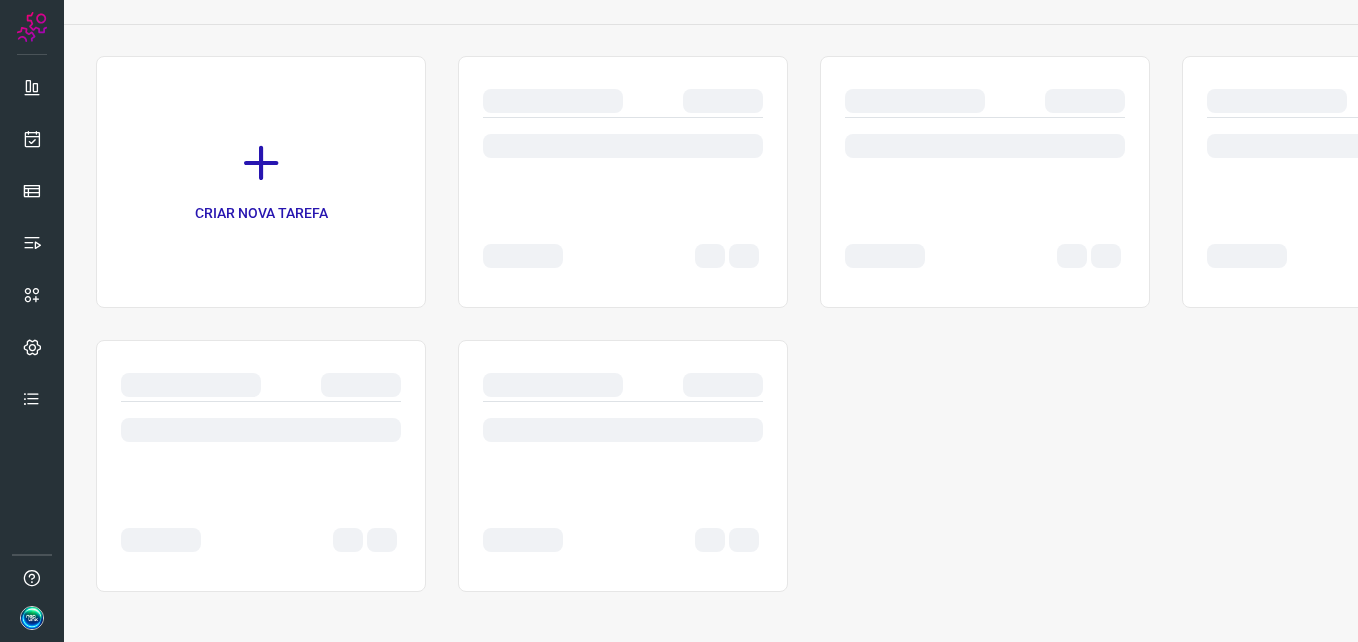 scroll, scrollTop: 0, scrollLeft: 0, axis: both 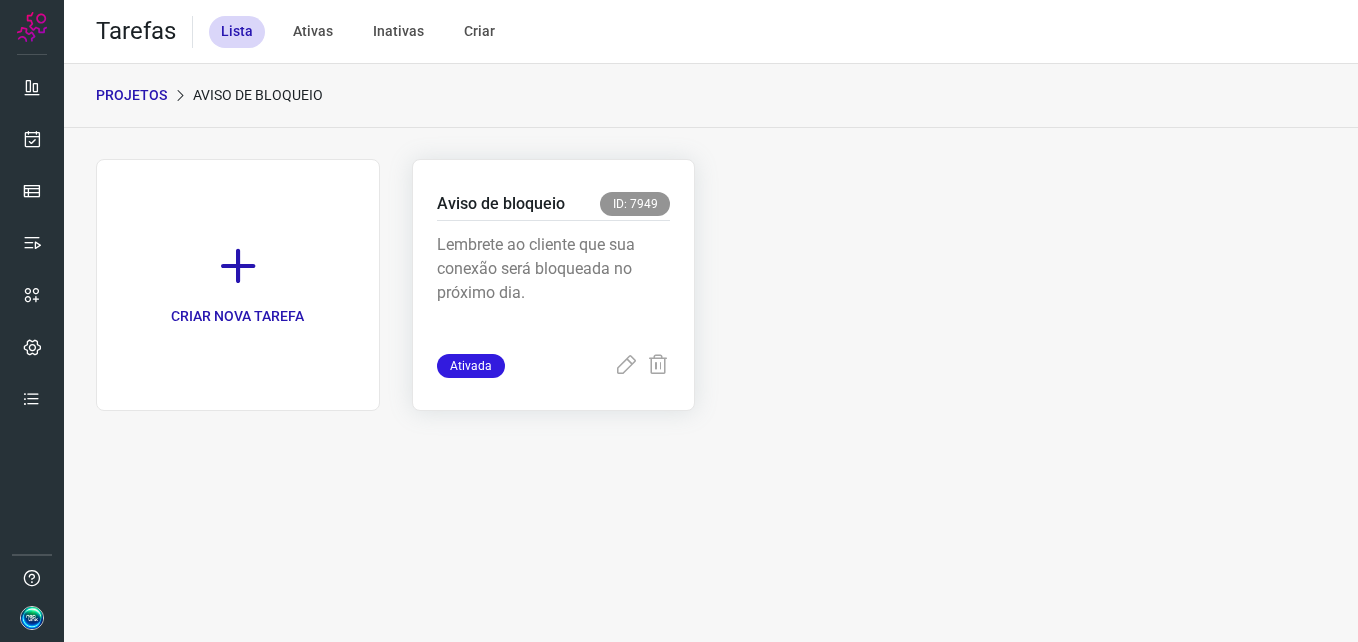 click on "Lembrete ao cliente que sua conexão será bloqueada no próximo dia." at bounding box center [554, 287] 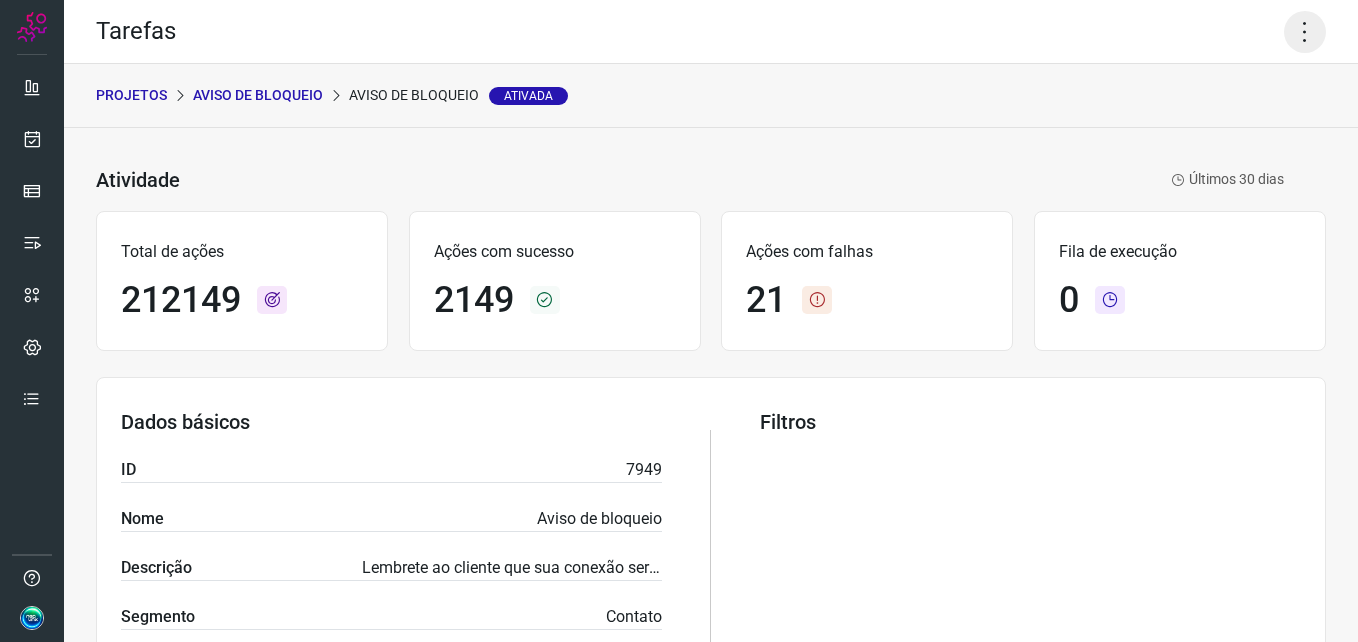 click 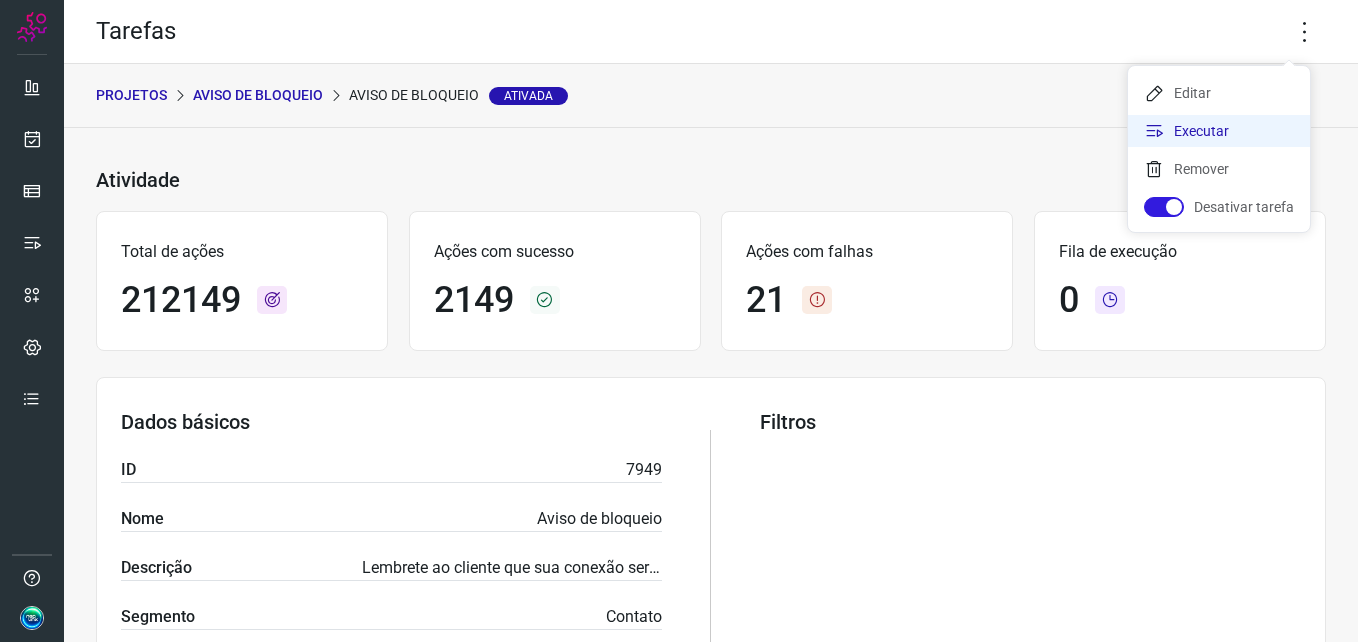 click on "Executar" 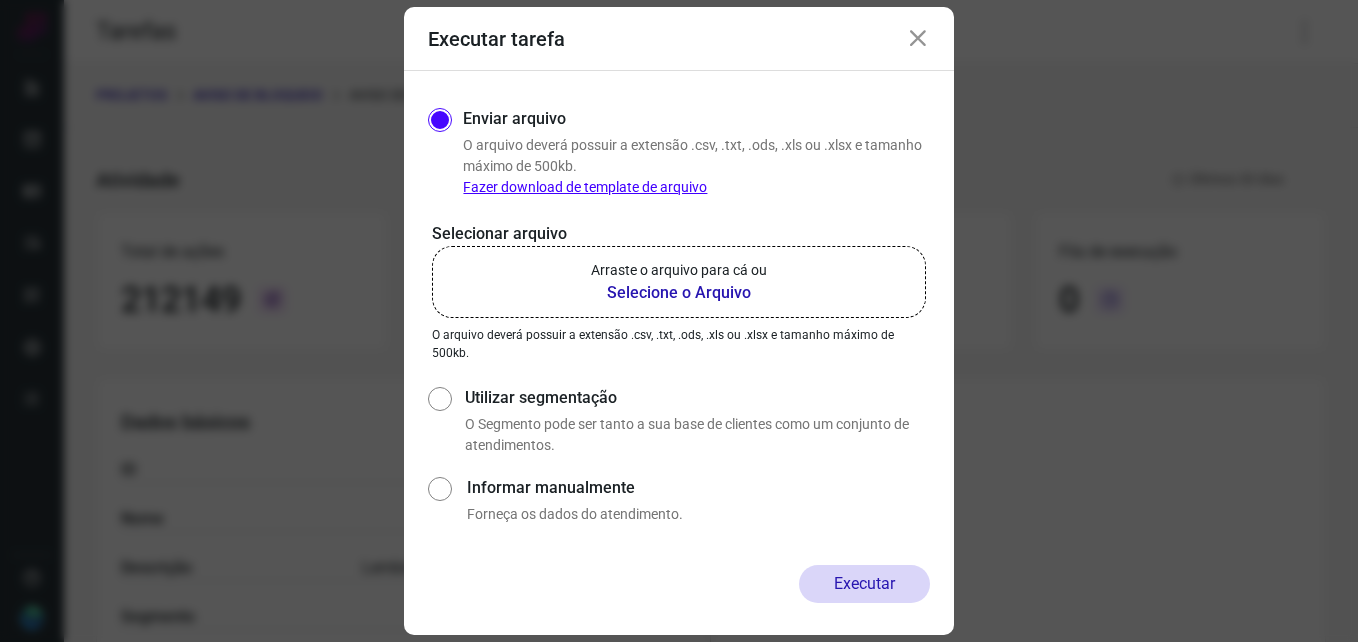 click on "Selecione o Arquivo" at bounding box center [679, 293] 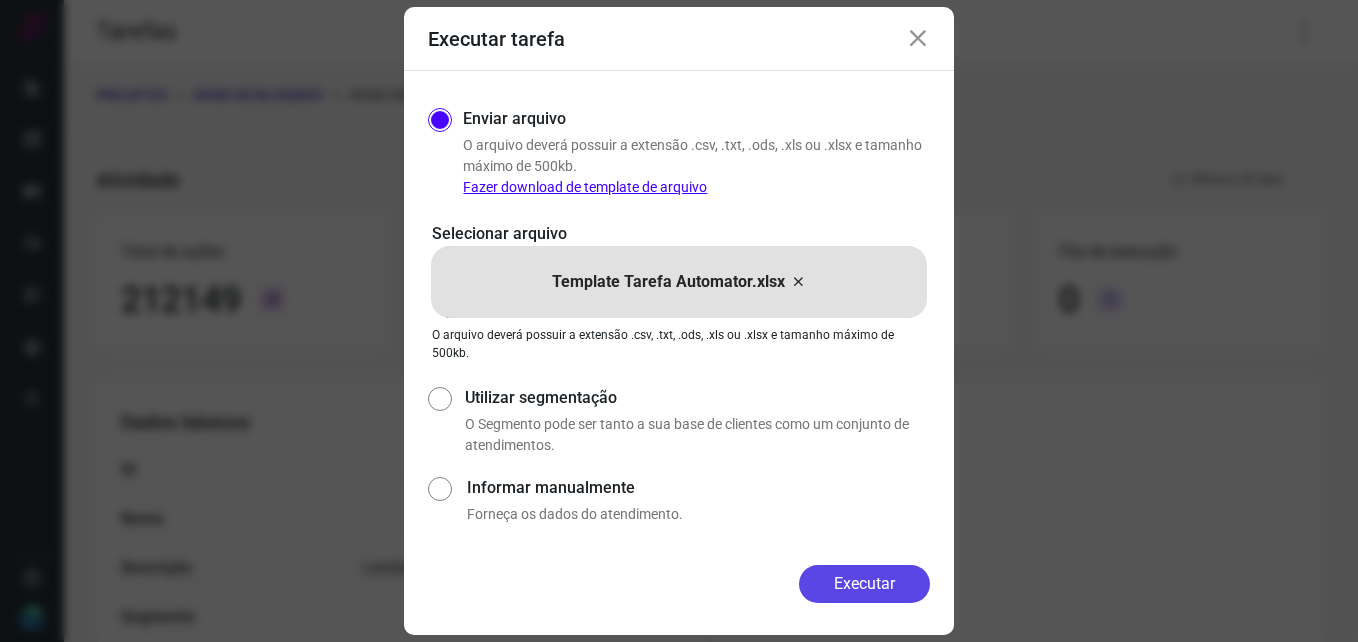 click on "Executar" at bounding box center [864, 584] 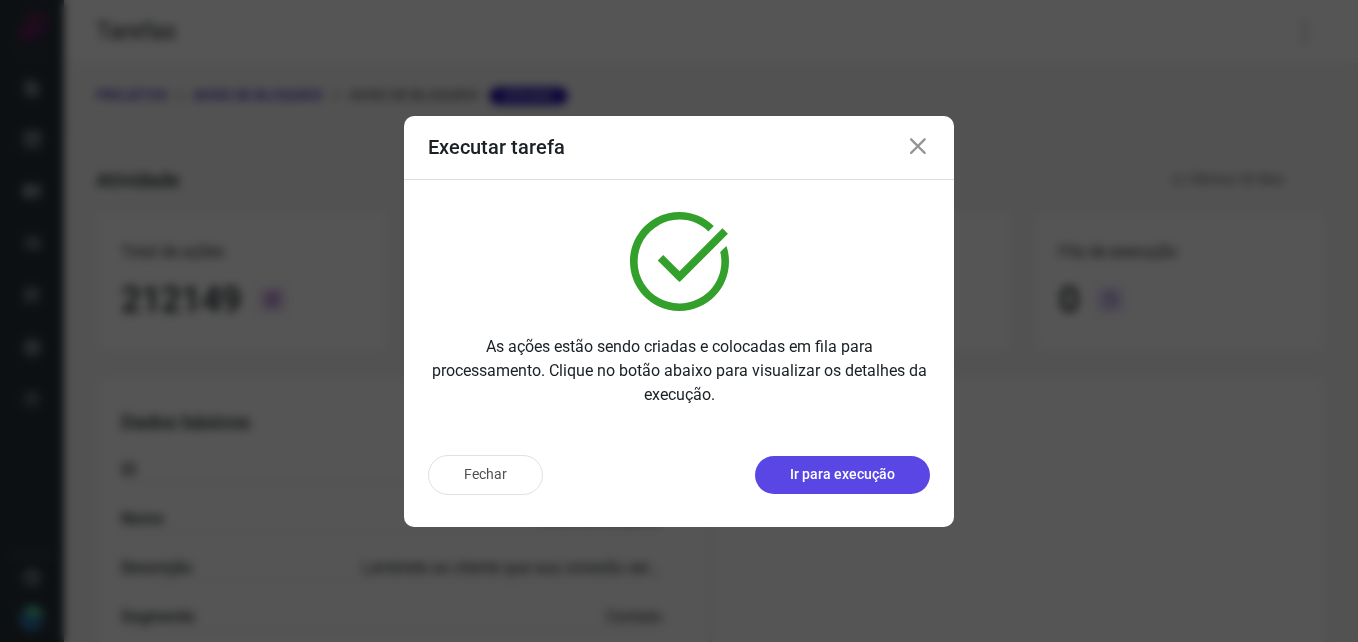 click on "Ir para execução" at bounding box center (842, 474) 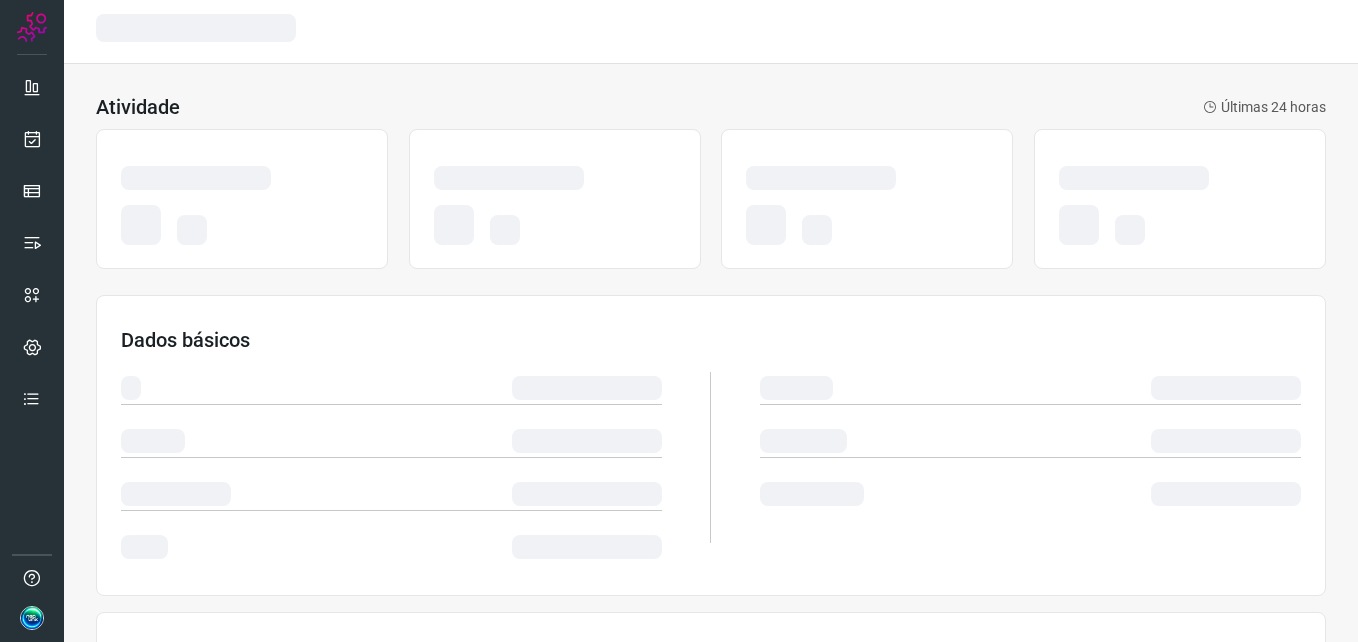 scroll, scrollTop: 0, scrollLeft: 0, axis: both 